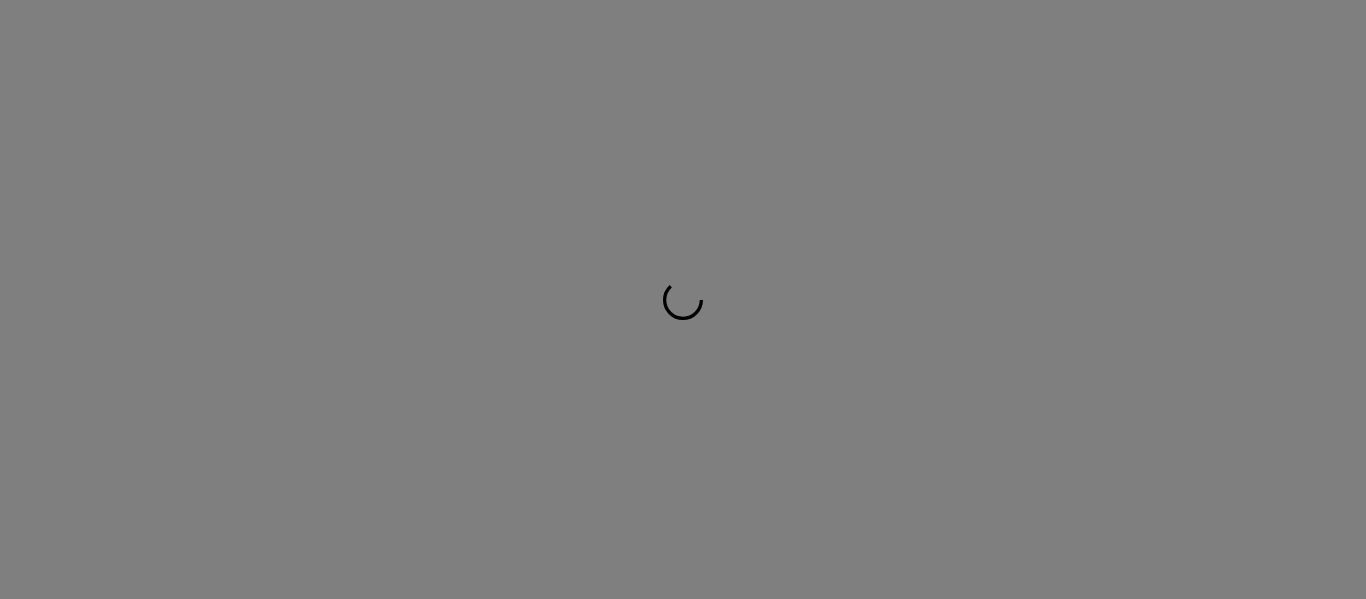 scroll, scrollTop: 0, scrollLeft: 0, axis: both 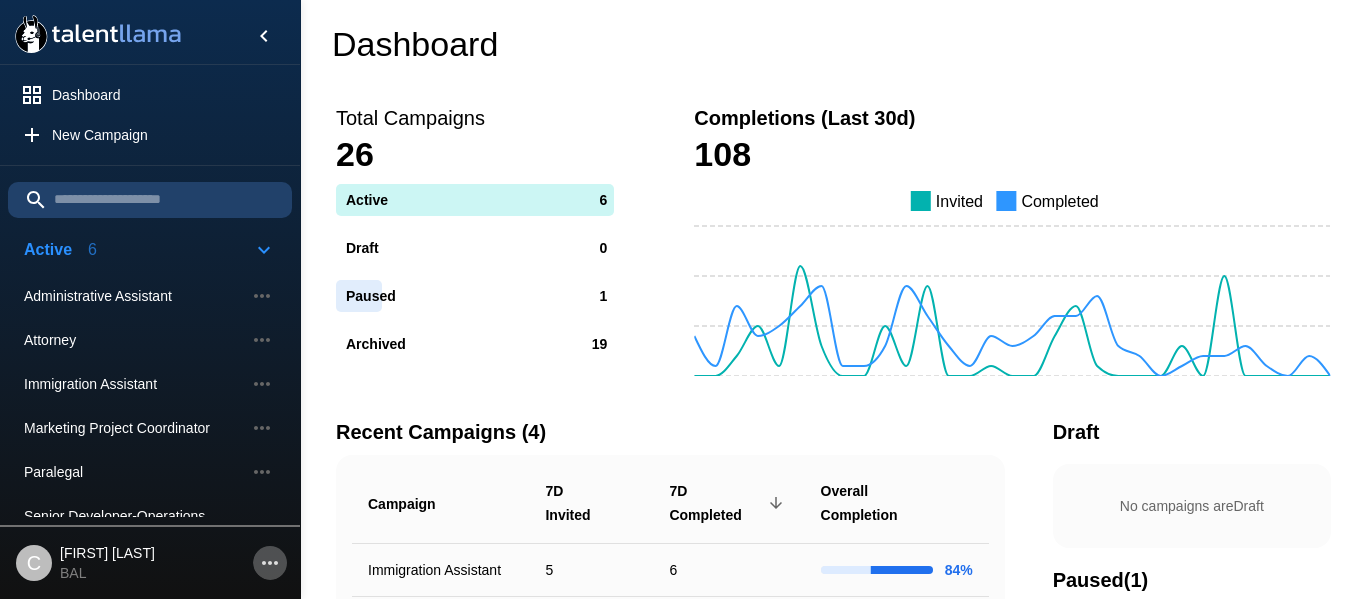 click at bounding box center [270, 563] 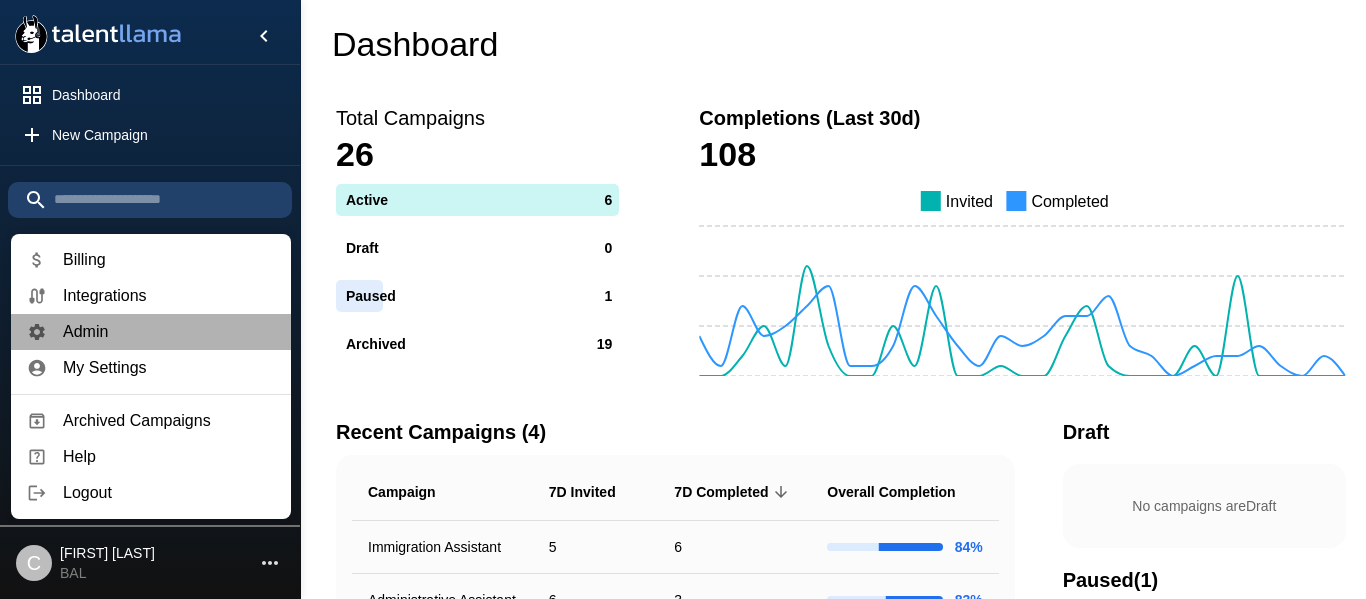 click on "Admin" at bounding box center (169, 296) 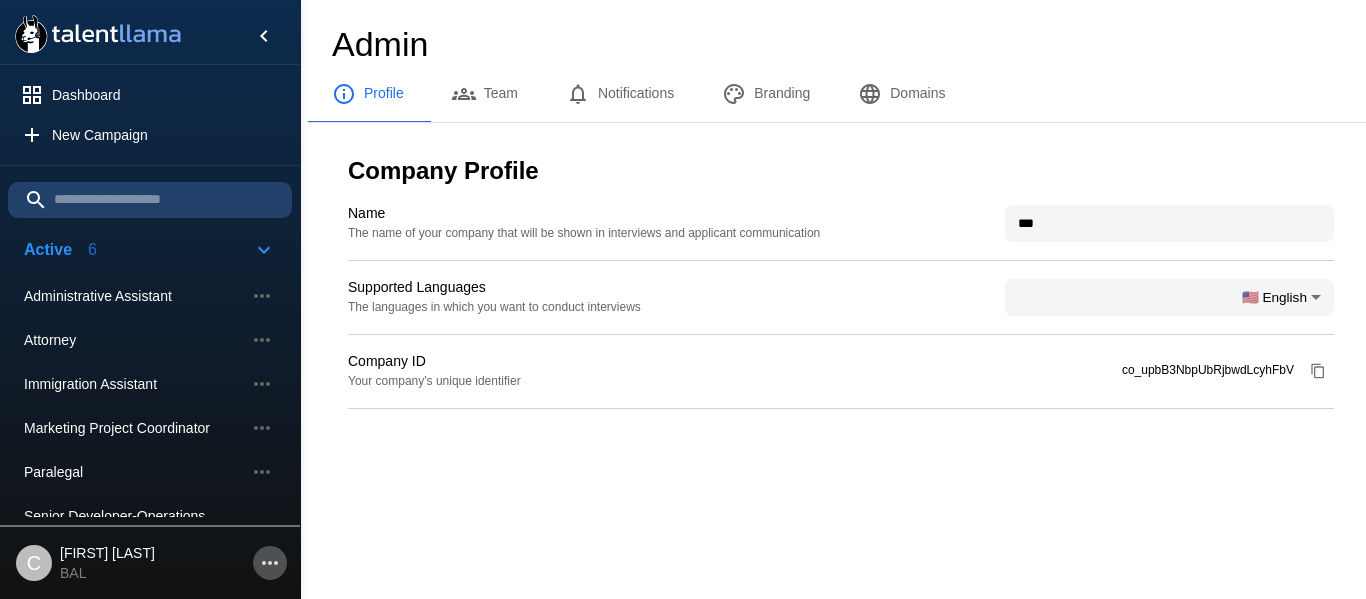 click at bounding box center [270, 563] 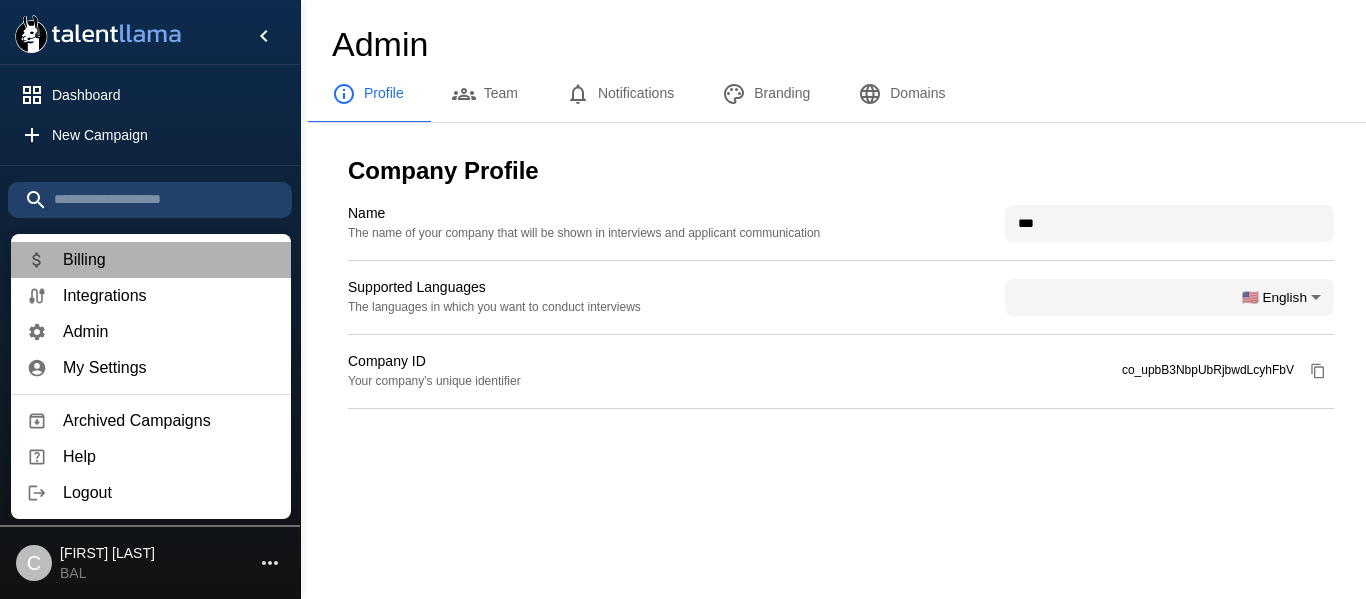click on "Billing" at bounding box center [169, 260] 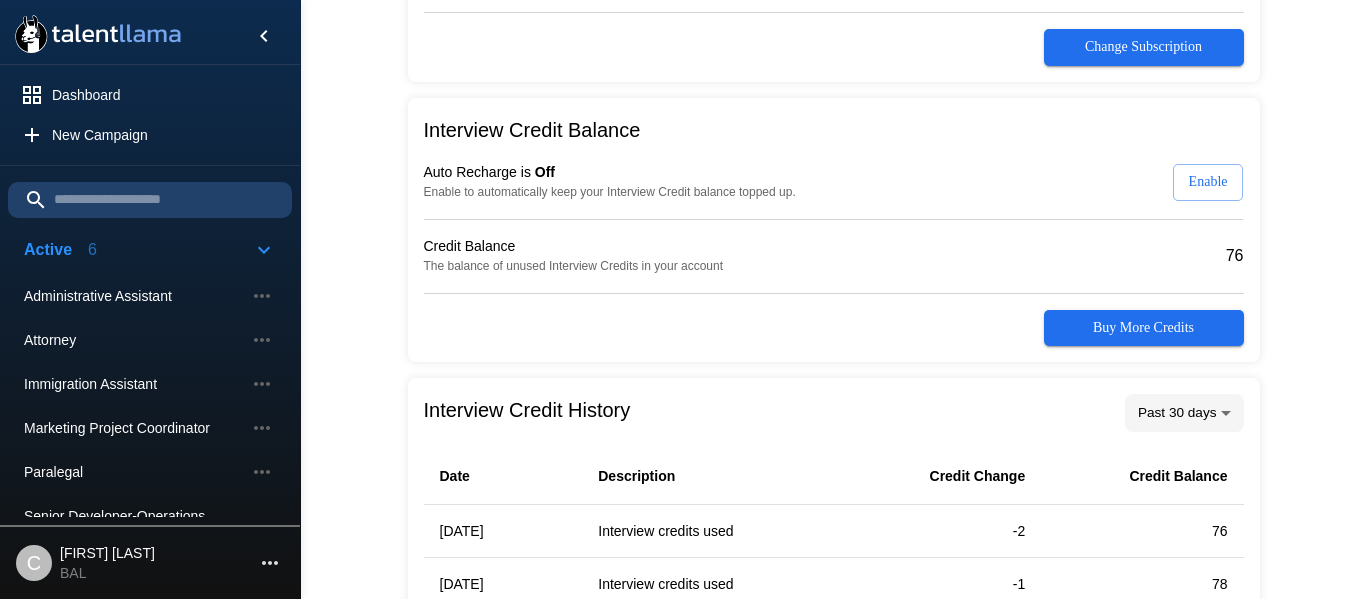 scroll, scrollTop: 270, scrollLeft: 0, axis: vertical 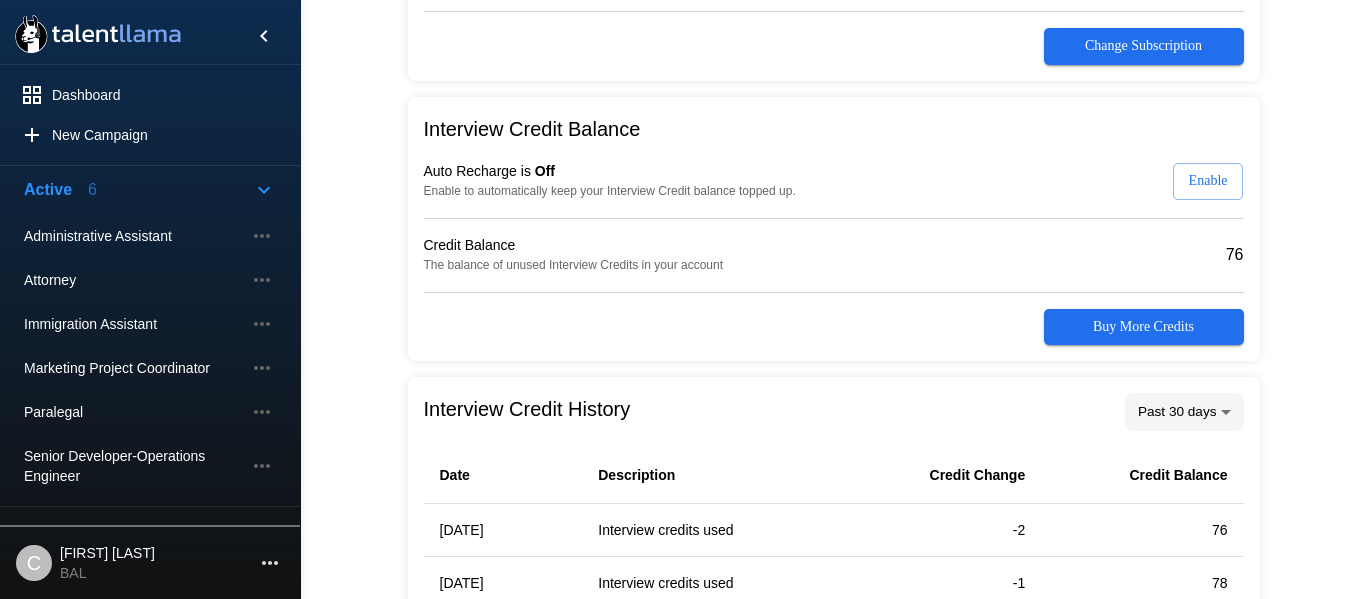 click at bounding box center (270, 563) 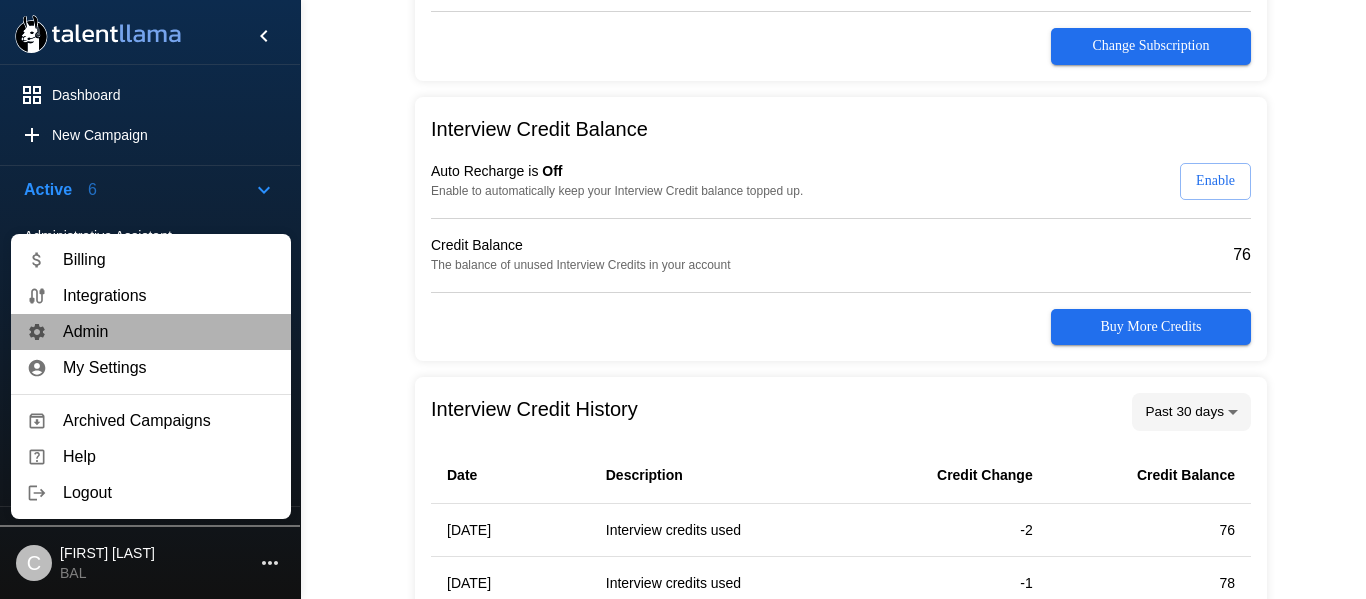 click on "Admin" at bounding box center [169, 296] 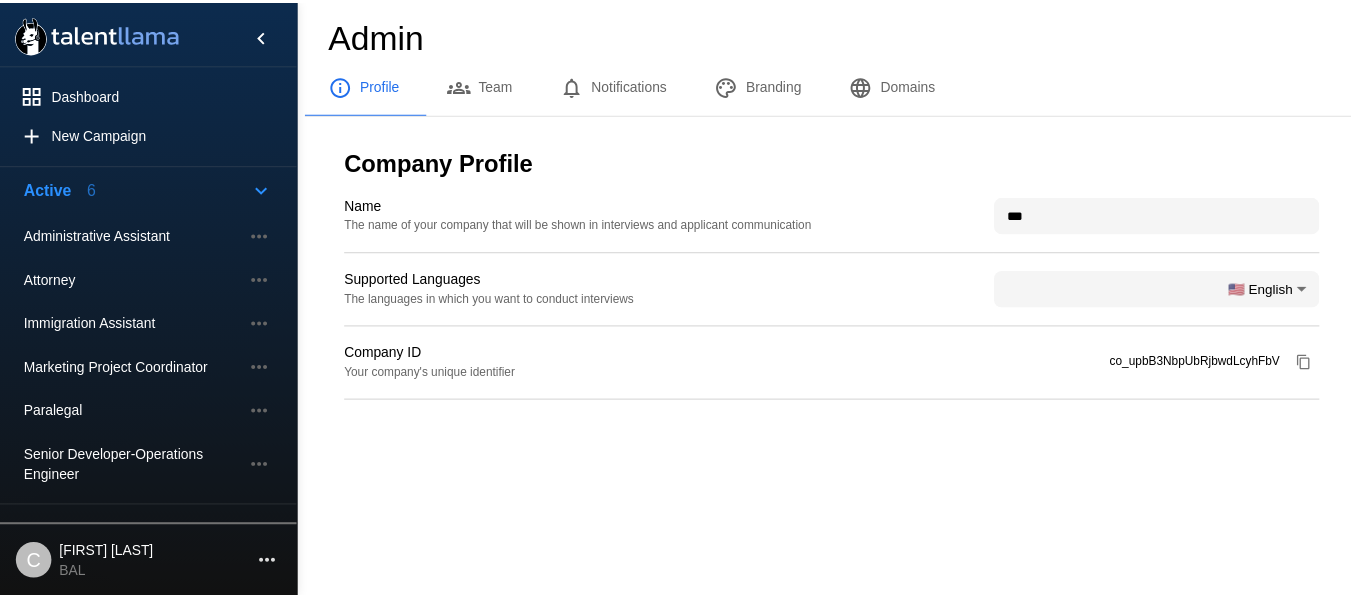 scroll, scrollTop: 0, scrollLeft: 0, axis: both 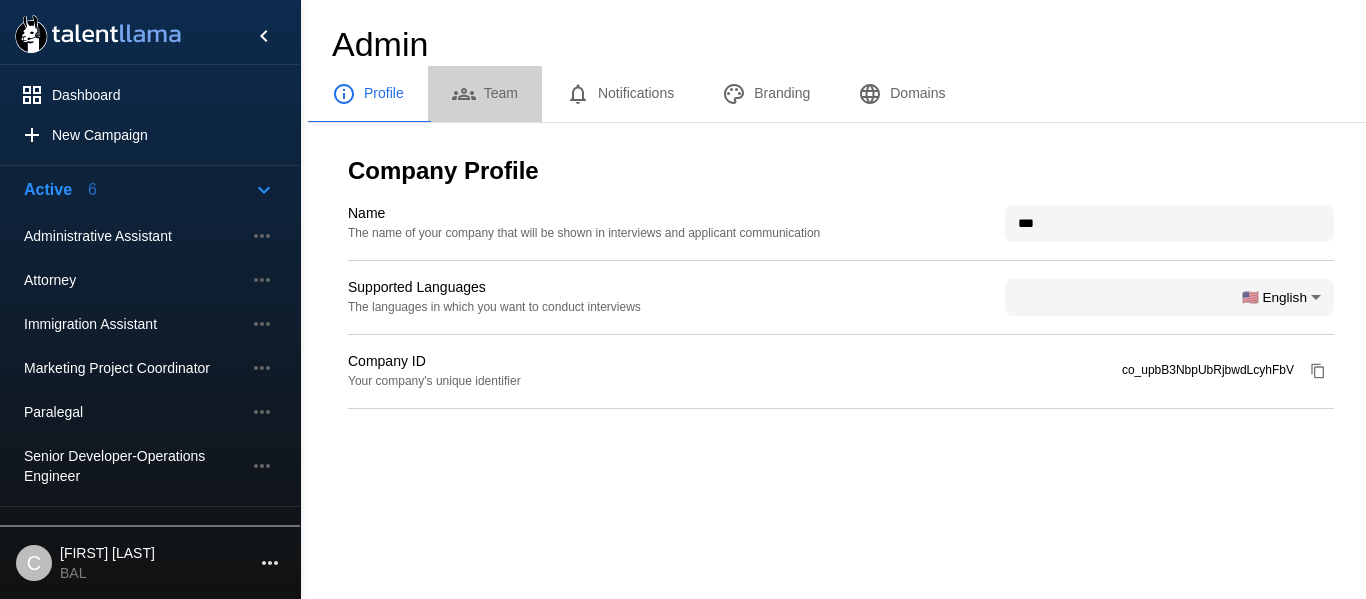 click on "Team" at bounding box center [485, 94] 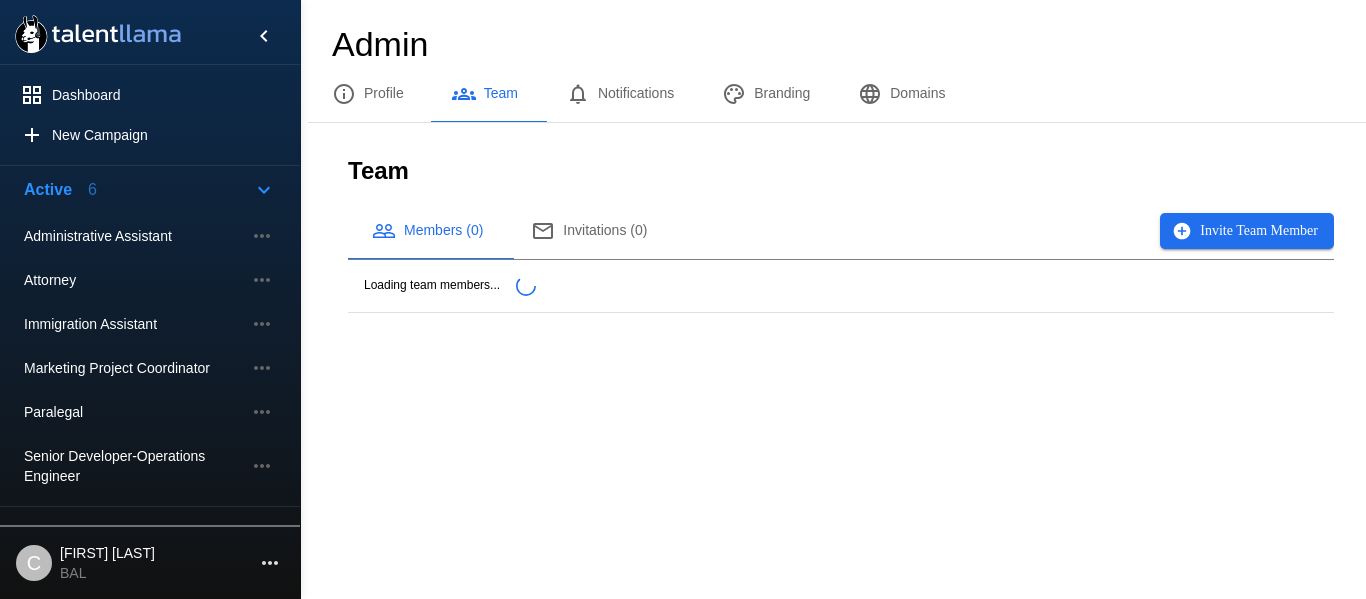 click on "Invite Team Member" at bounding box center (1247, 231) 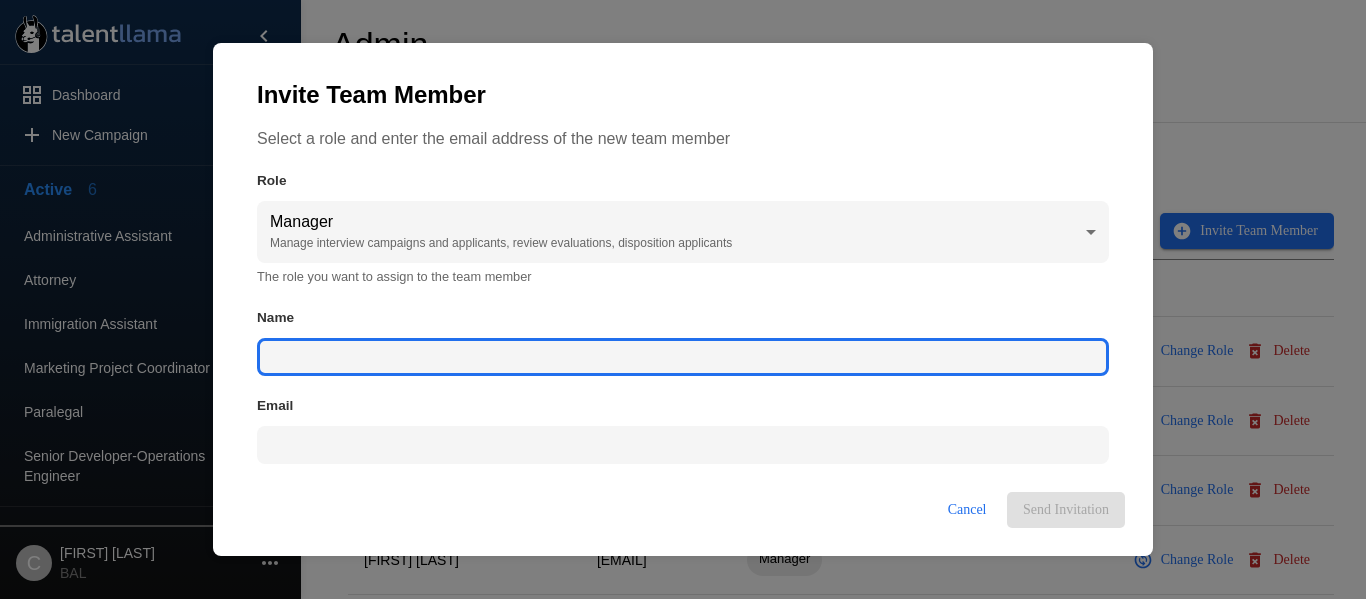 click on "Name" at bounding box center (683, 357) 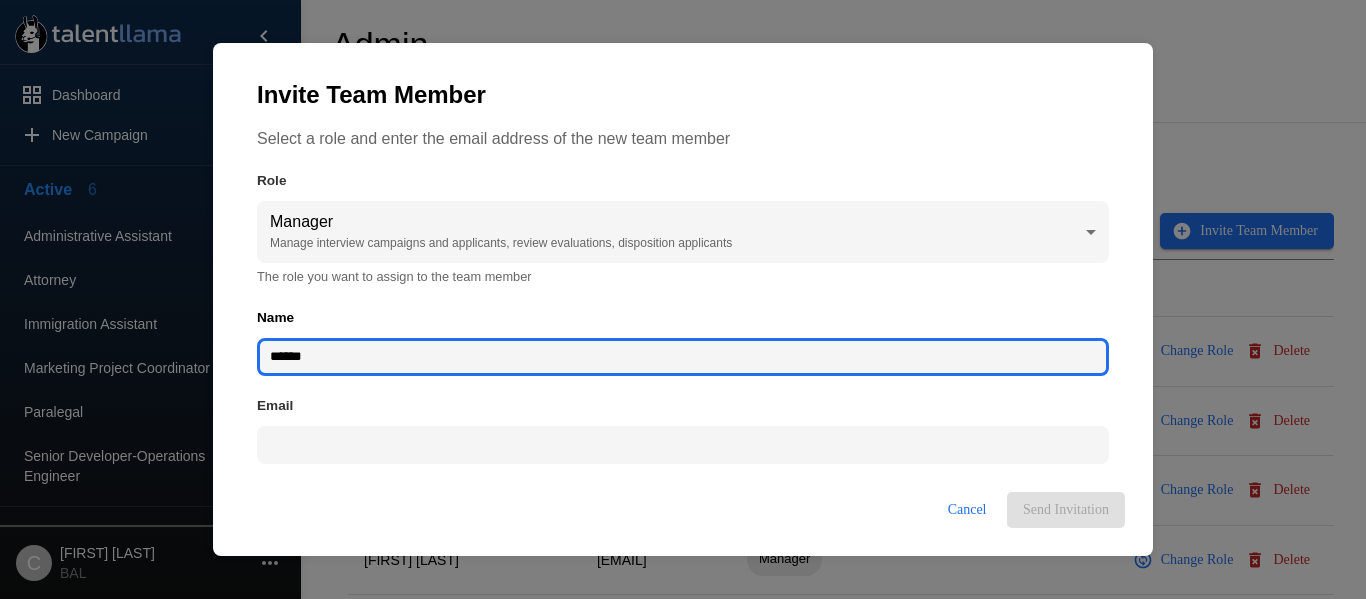 click on "******" at bounding box center [683, 357] 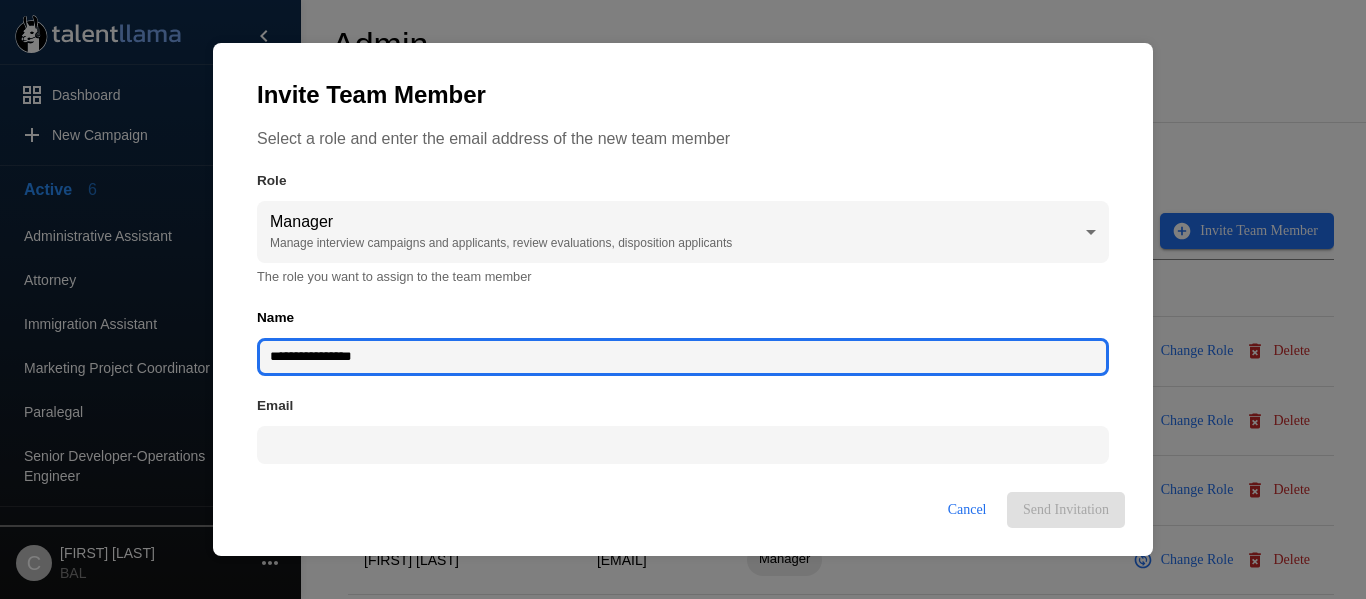 type on "**********" 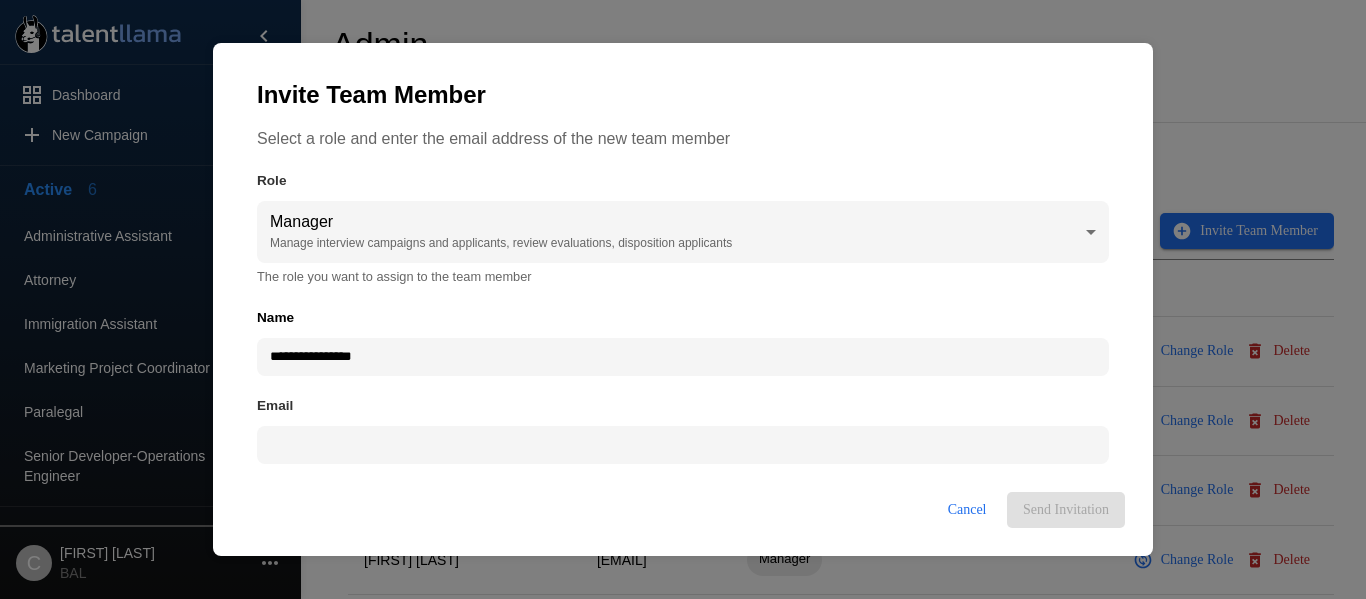 click on "Email" at bounding box center (683, 219) 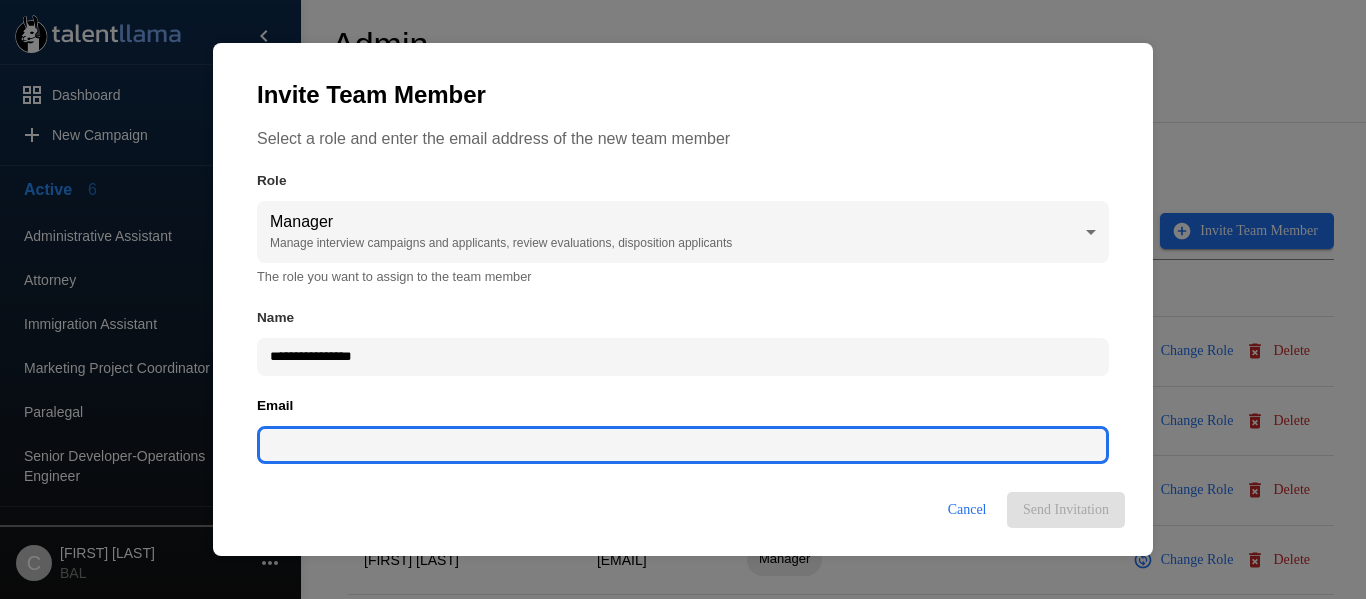 click on "Email" at bounding box center (683, 445) 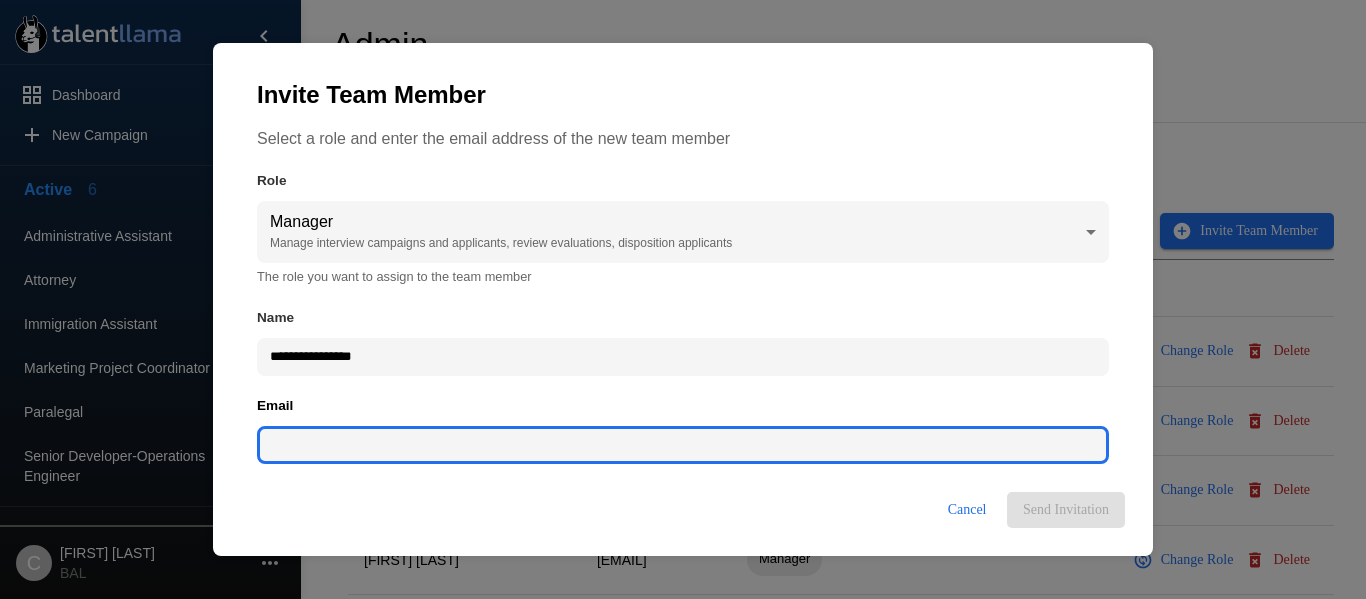 paste on "**********" 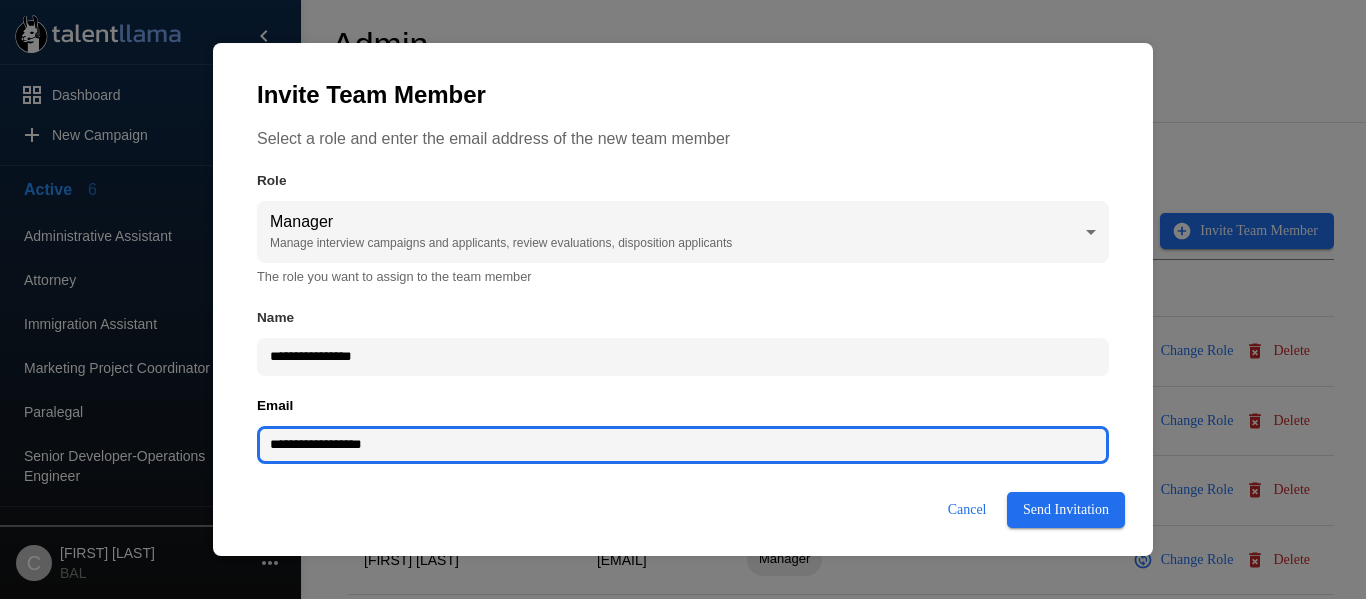 type on "**********" 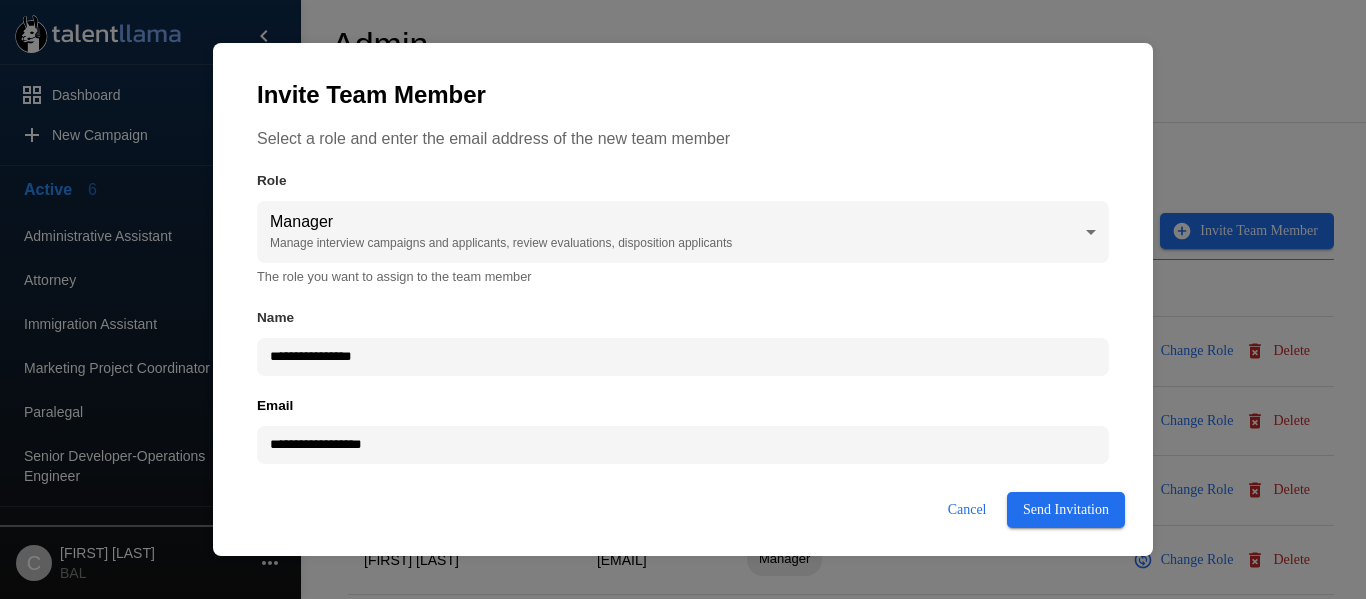 click on "**********" at bounding box center (691, 307) 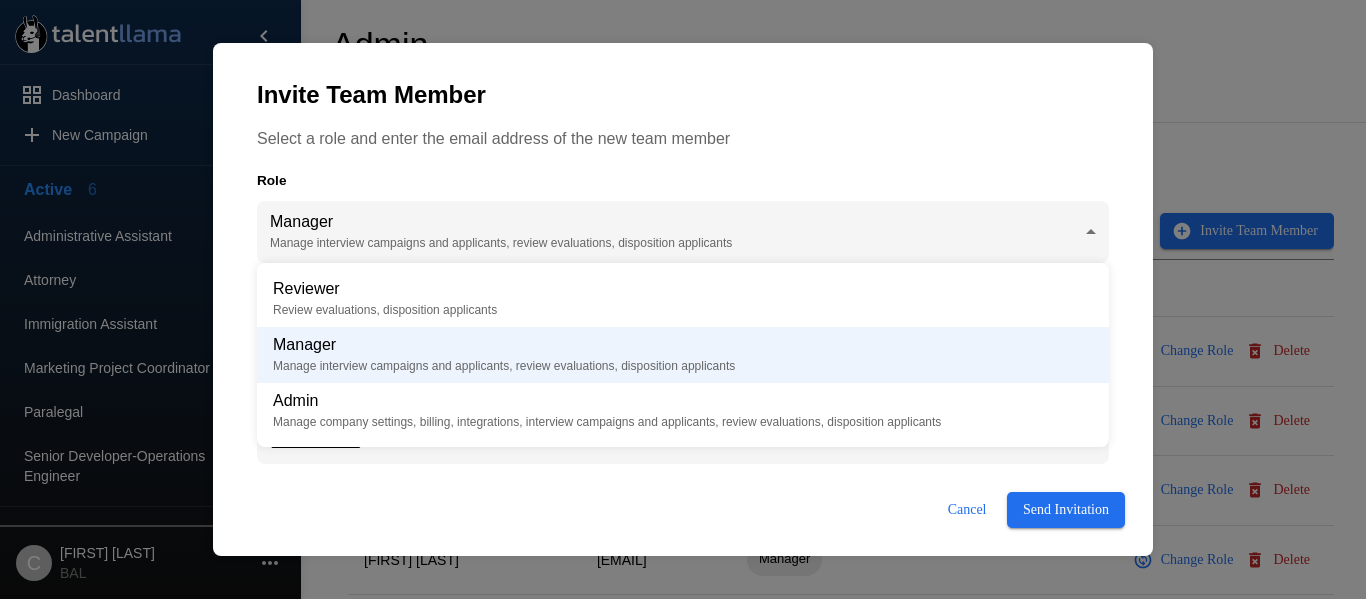 click at bounding box center [683, 299] 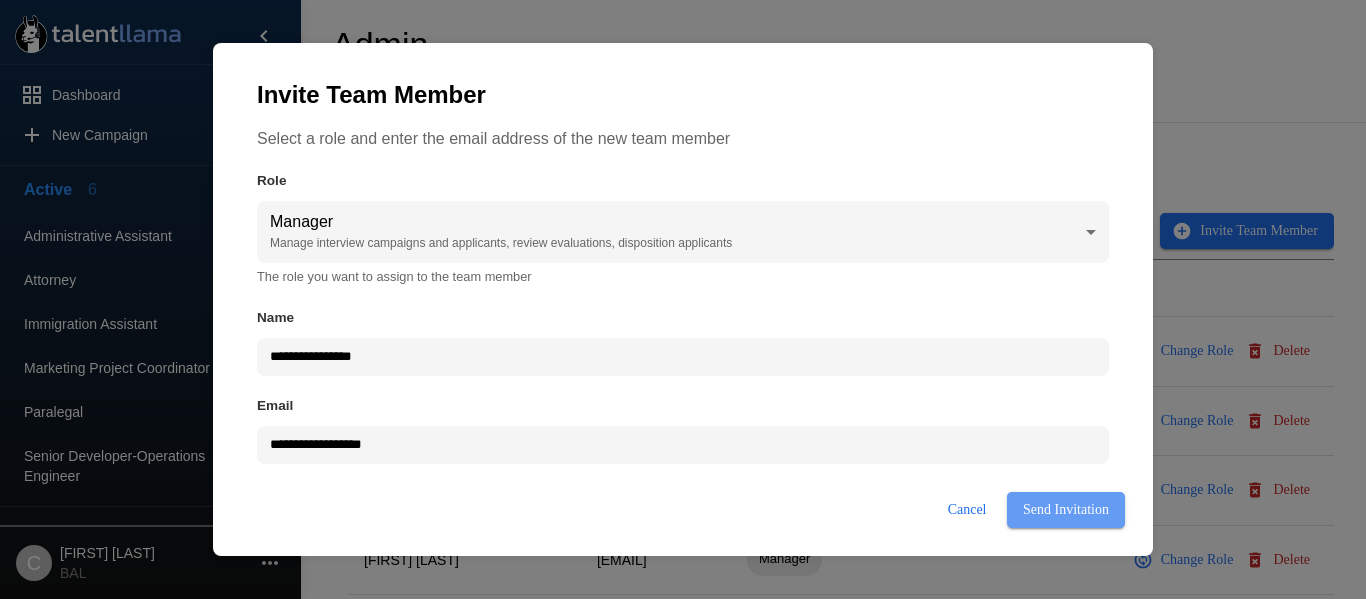 click on "Send Invitation" at bounding box center [1066, 510] 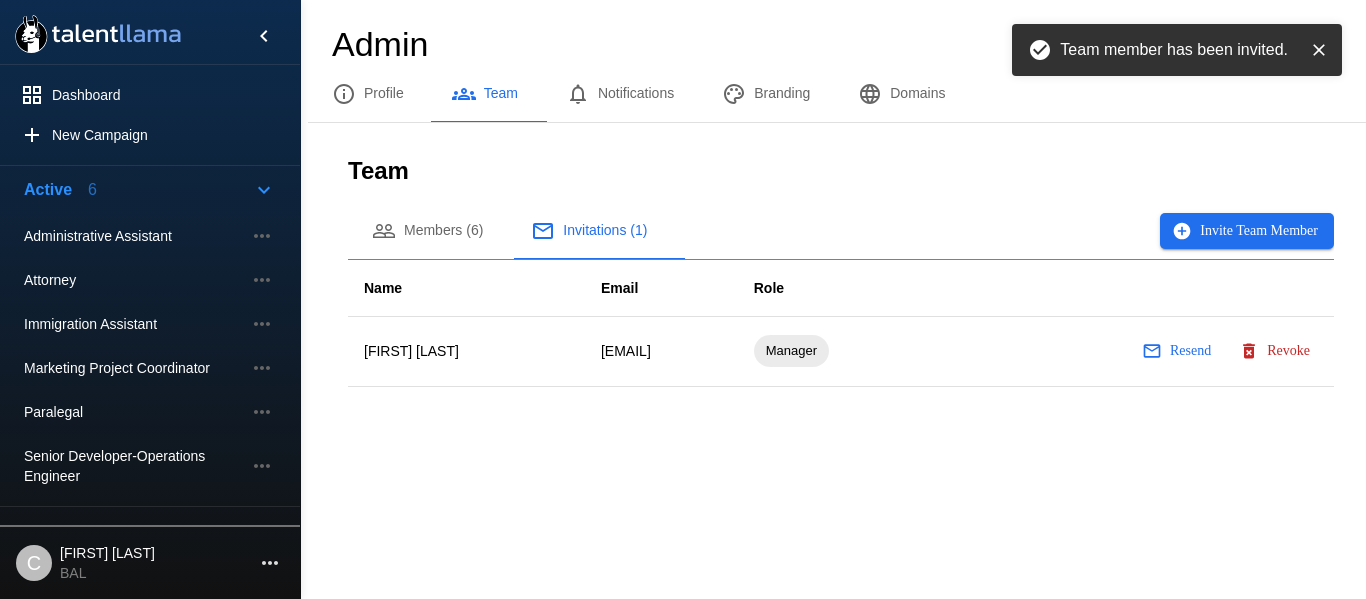 click on "Invite Team Member" at bounding box center (1247, 231) 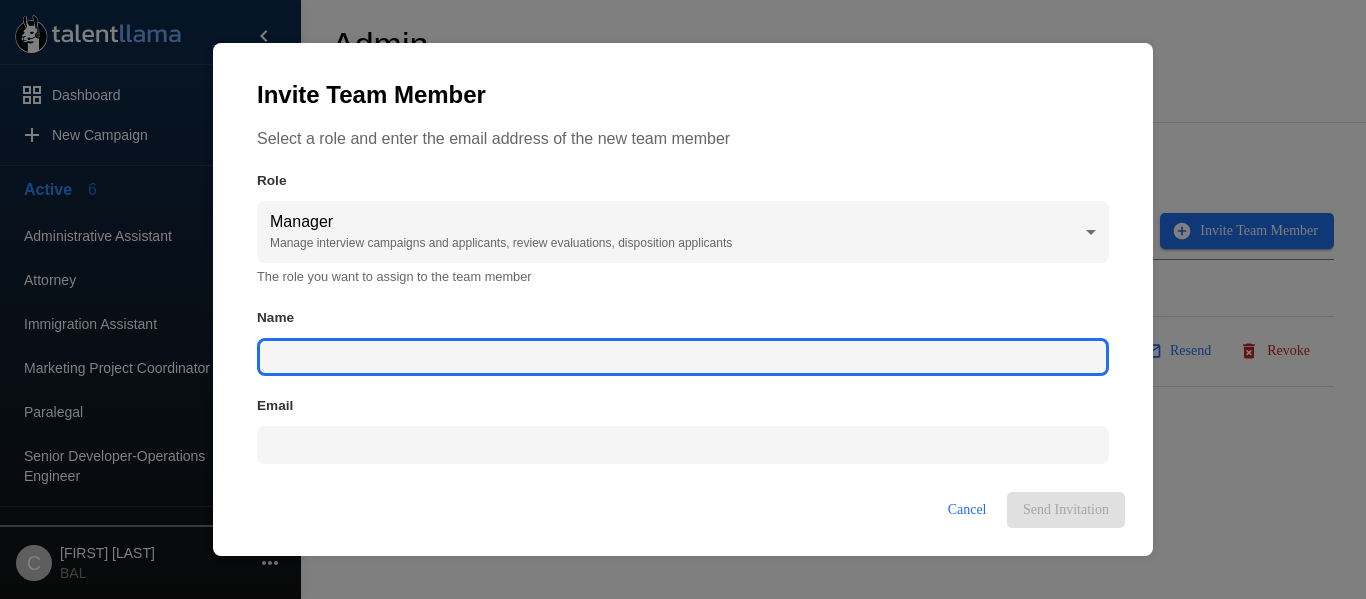 click on "Name" at bounding box center [683, 357] 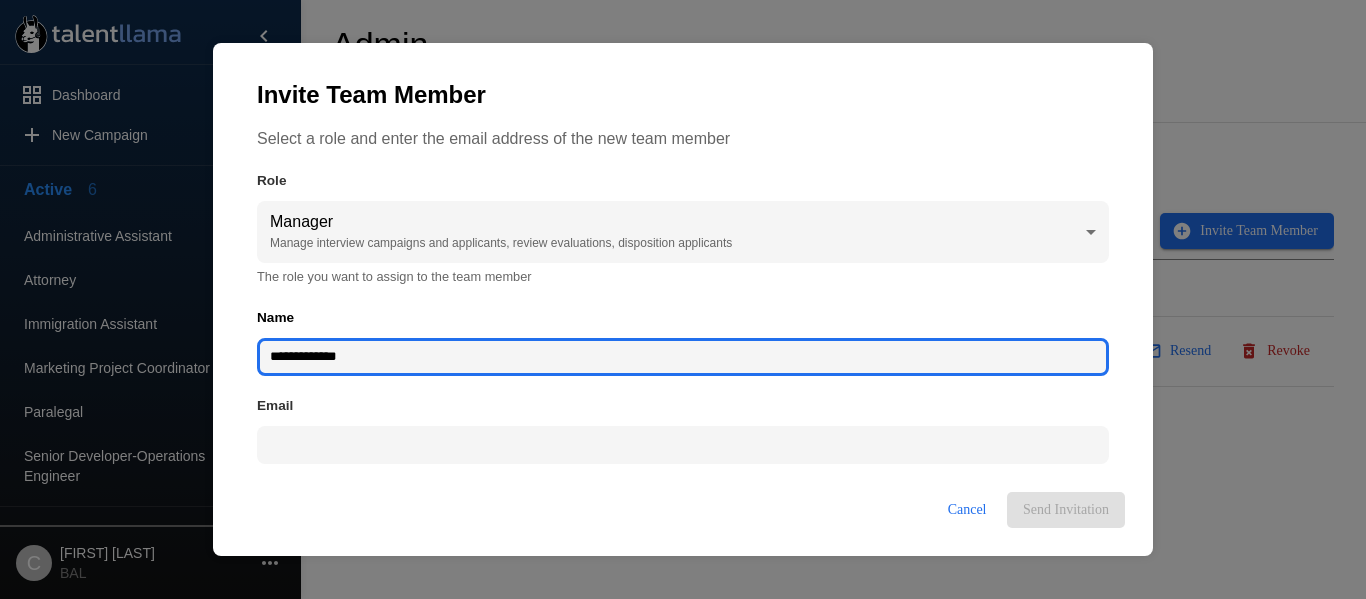 type on "**********" 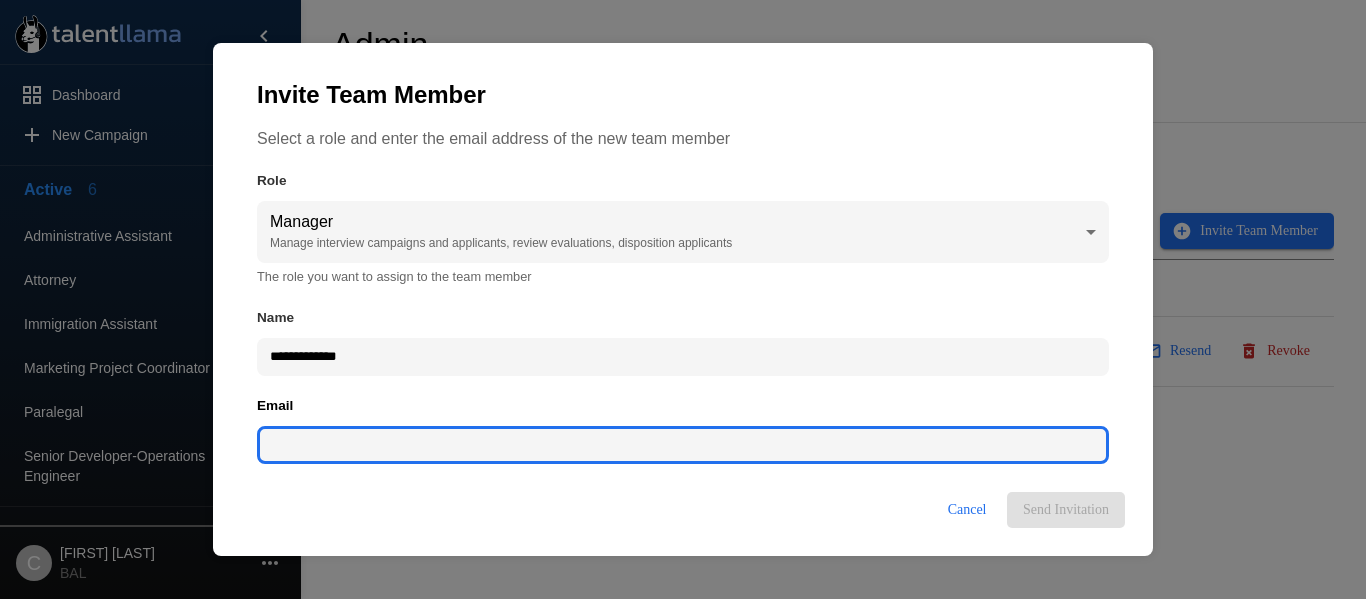 click on "Email" at bounding box center [683, 445] 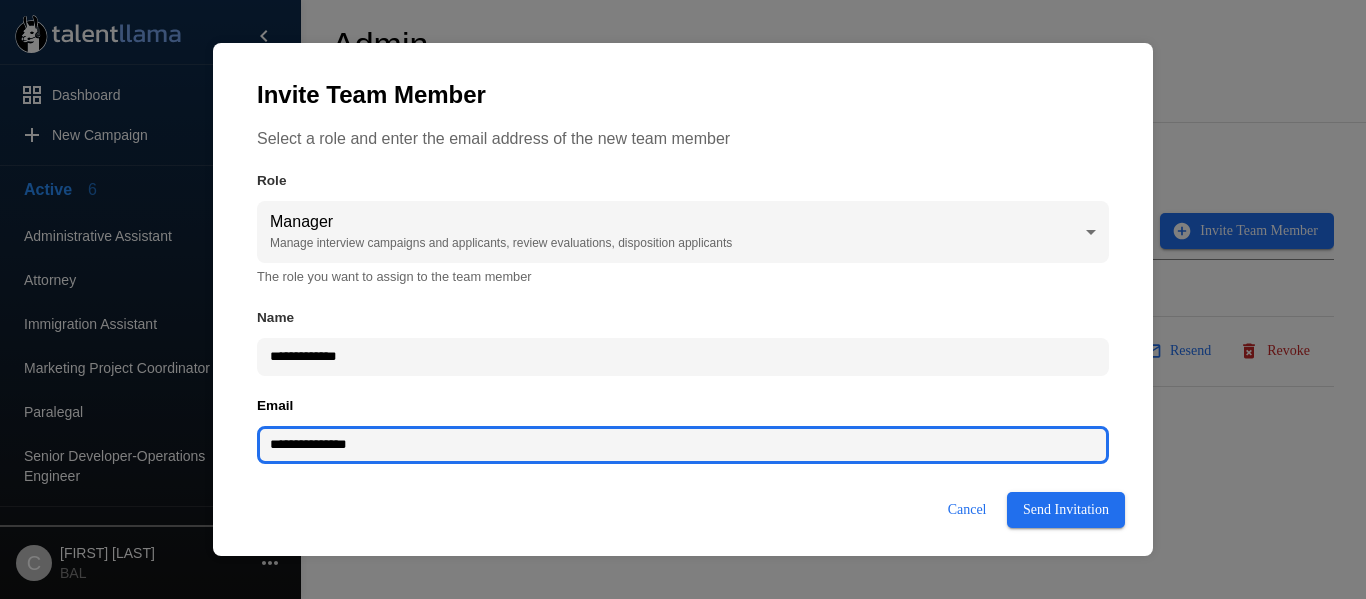 type on "**********" 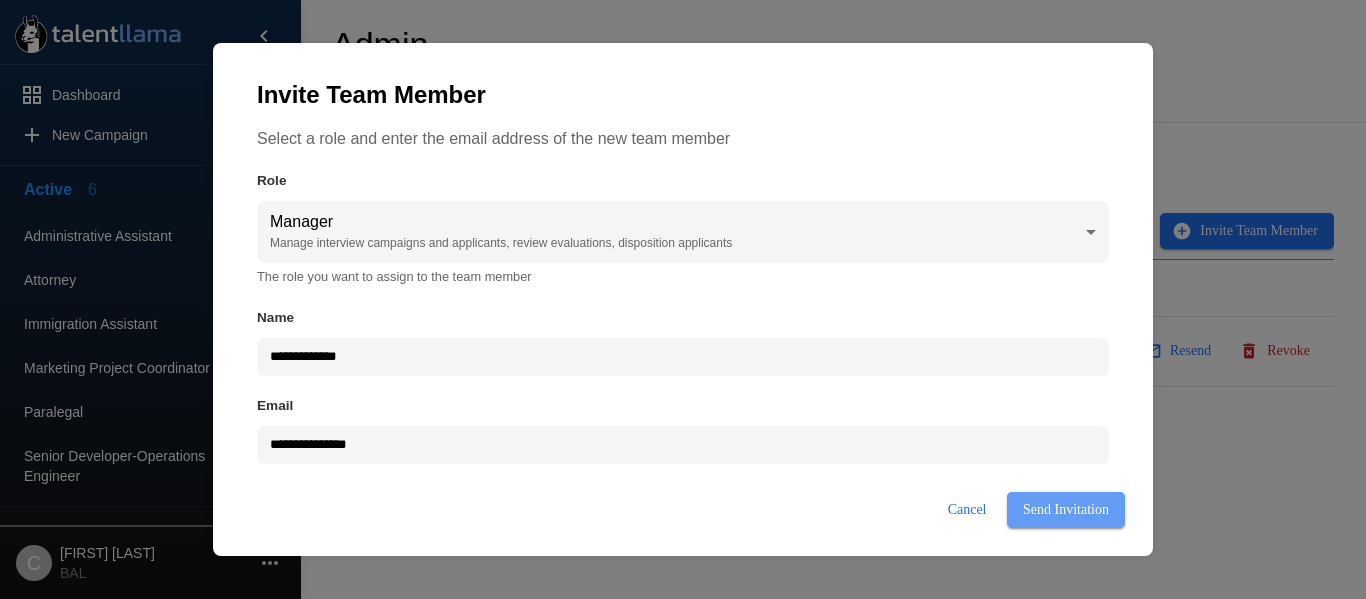 click on "Send Invitation" at bounding box center (1066, 510) 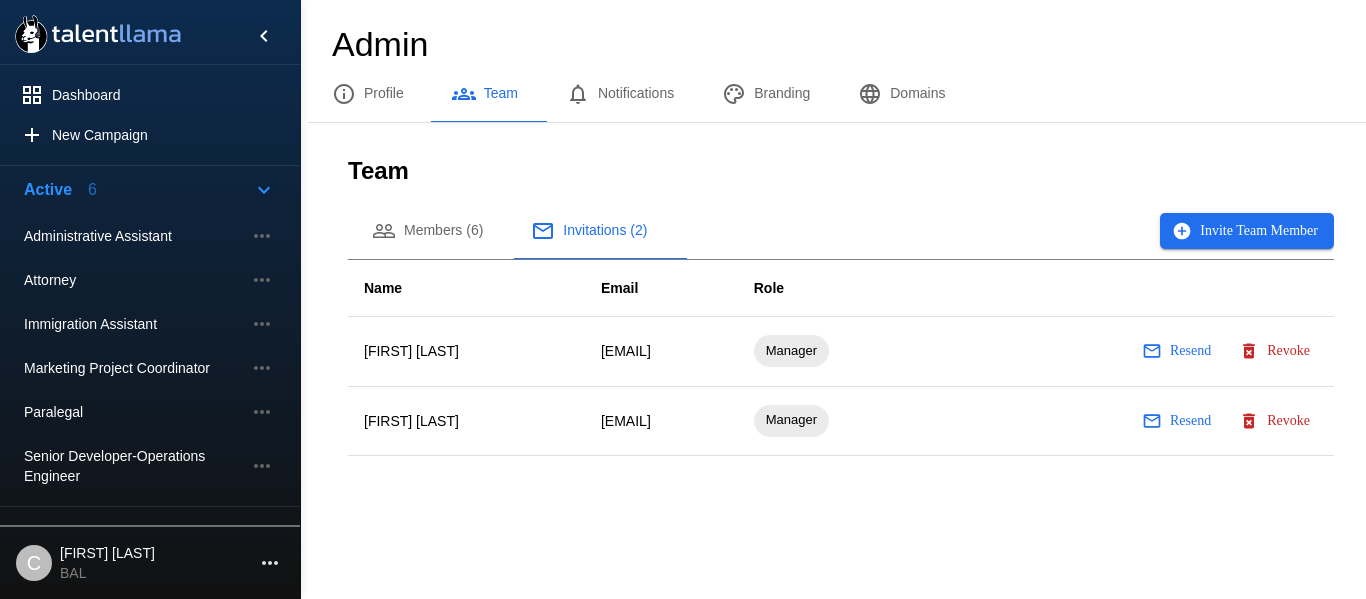 click on "Members (6)" at bounding box center [427, 231] 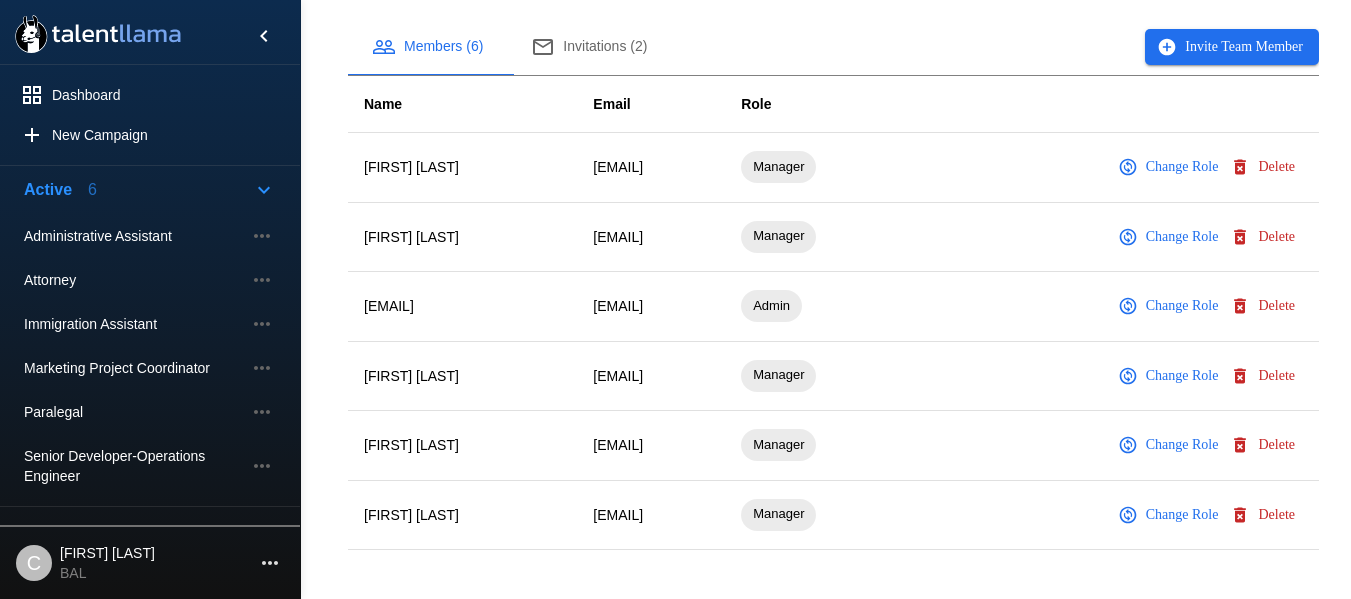 scroll, scrollTop: 0, scrollLeft: 0, axis: both 